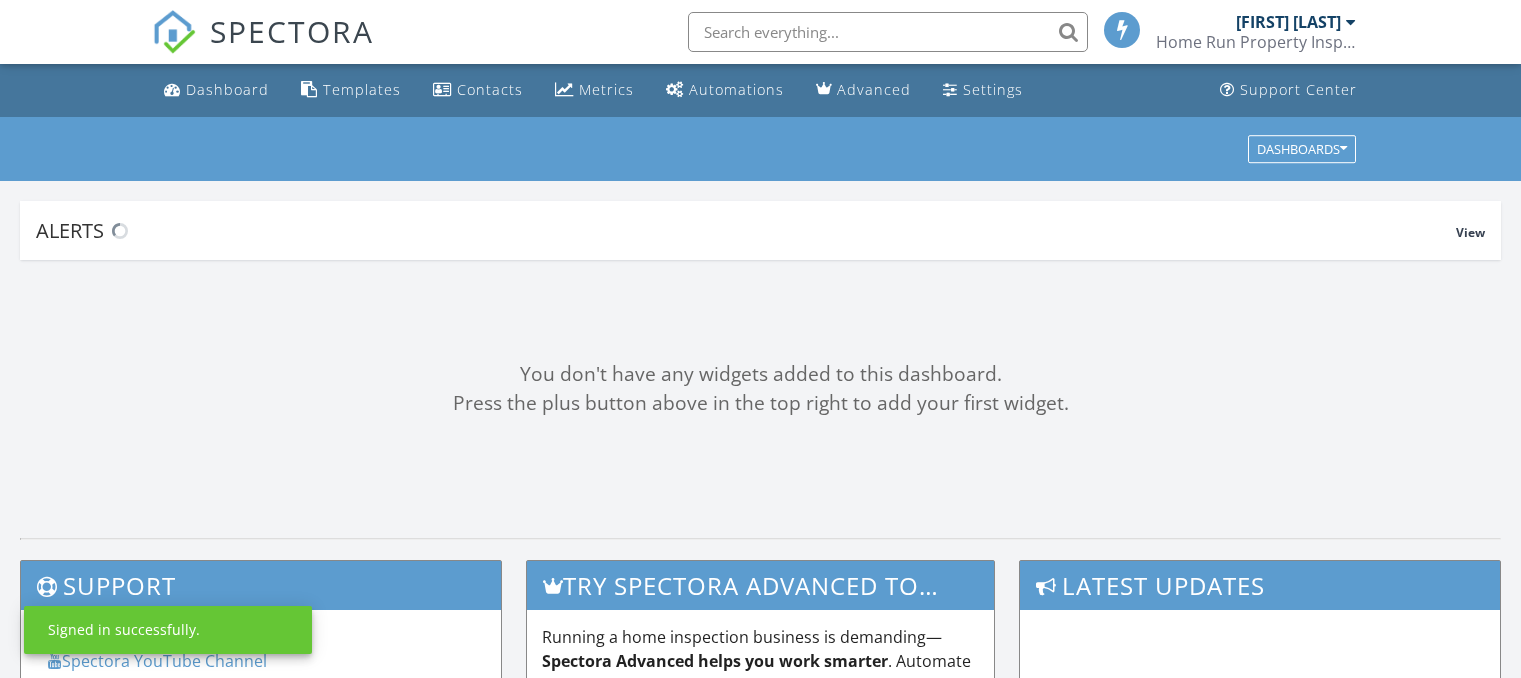 scroll, scrollTop: 0, scrollLeft: 0, axis: both 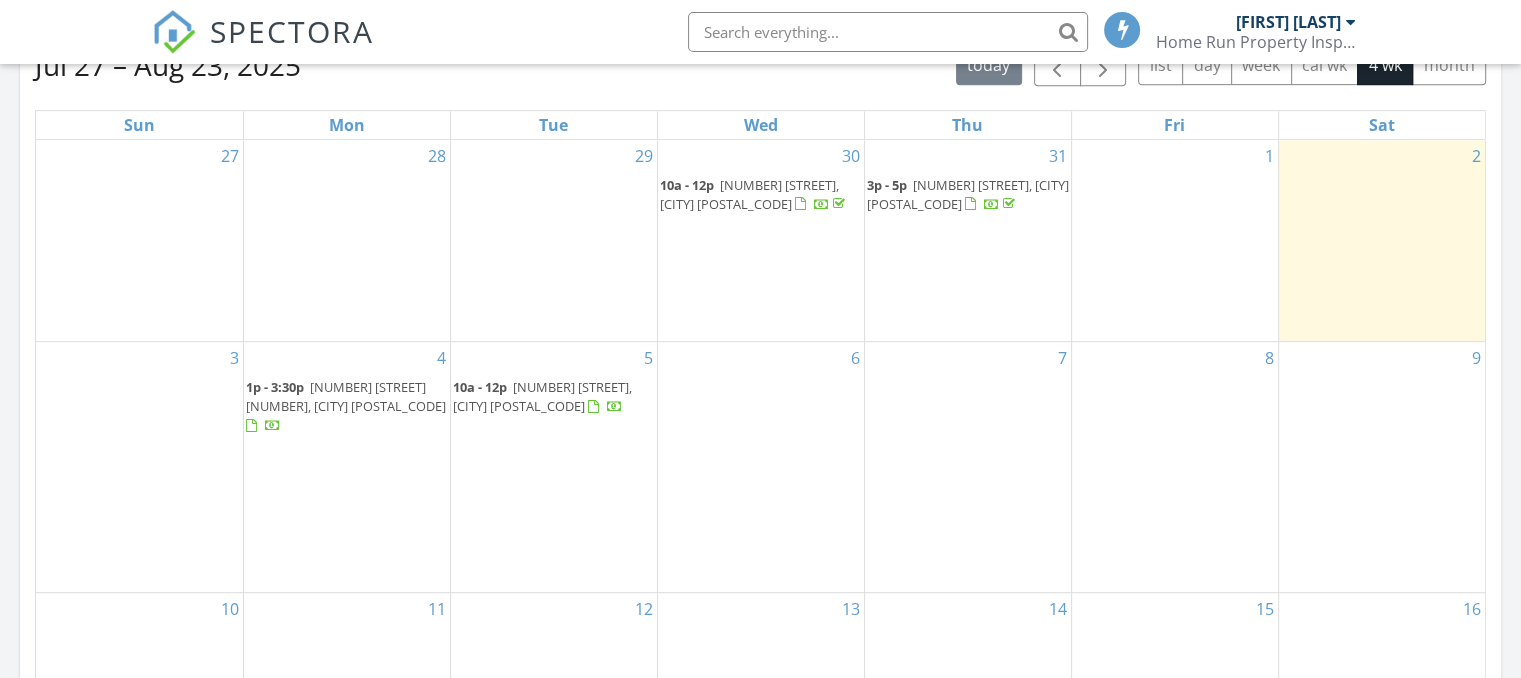 click on "2828 E 85th St 138, Tulsa 74137" at bounding box center (346, 396) 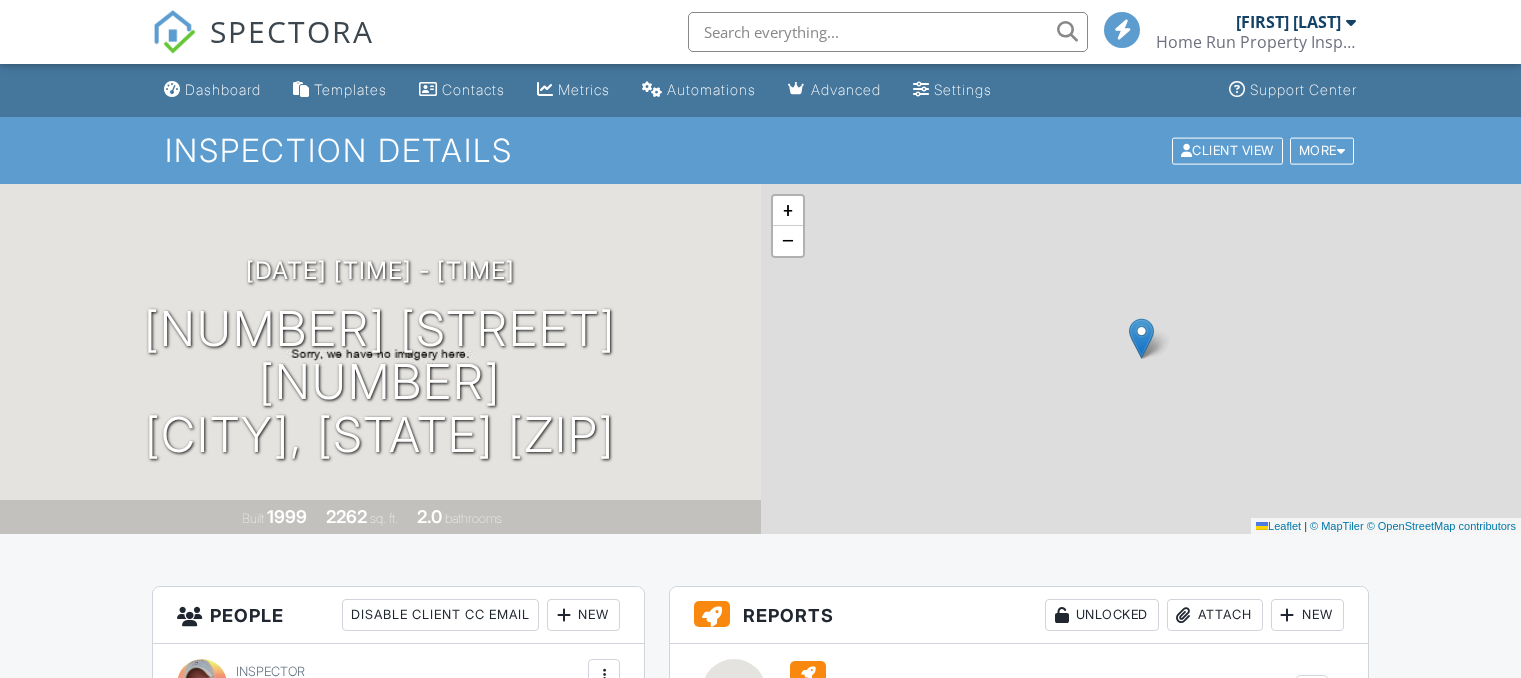 scroll, scrollTop: 0, scrollLeft: 0, axis: both 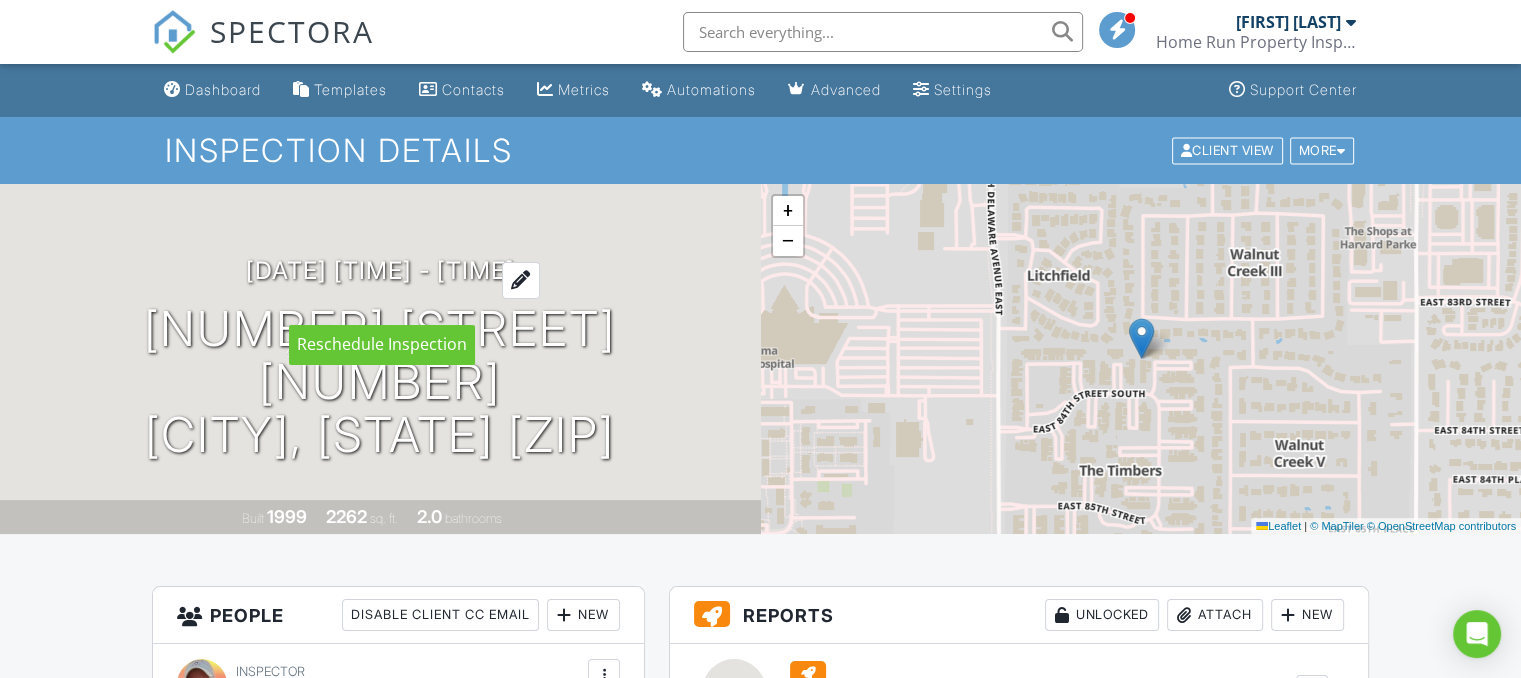 click at bounding box center [521, 280] 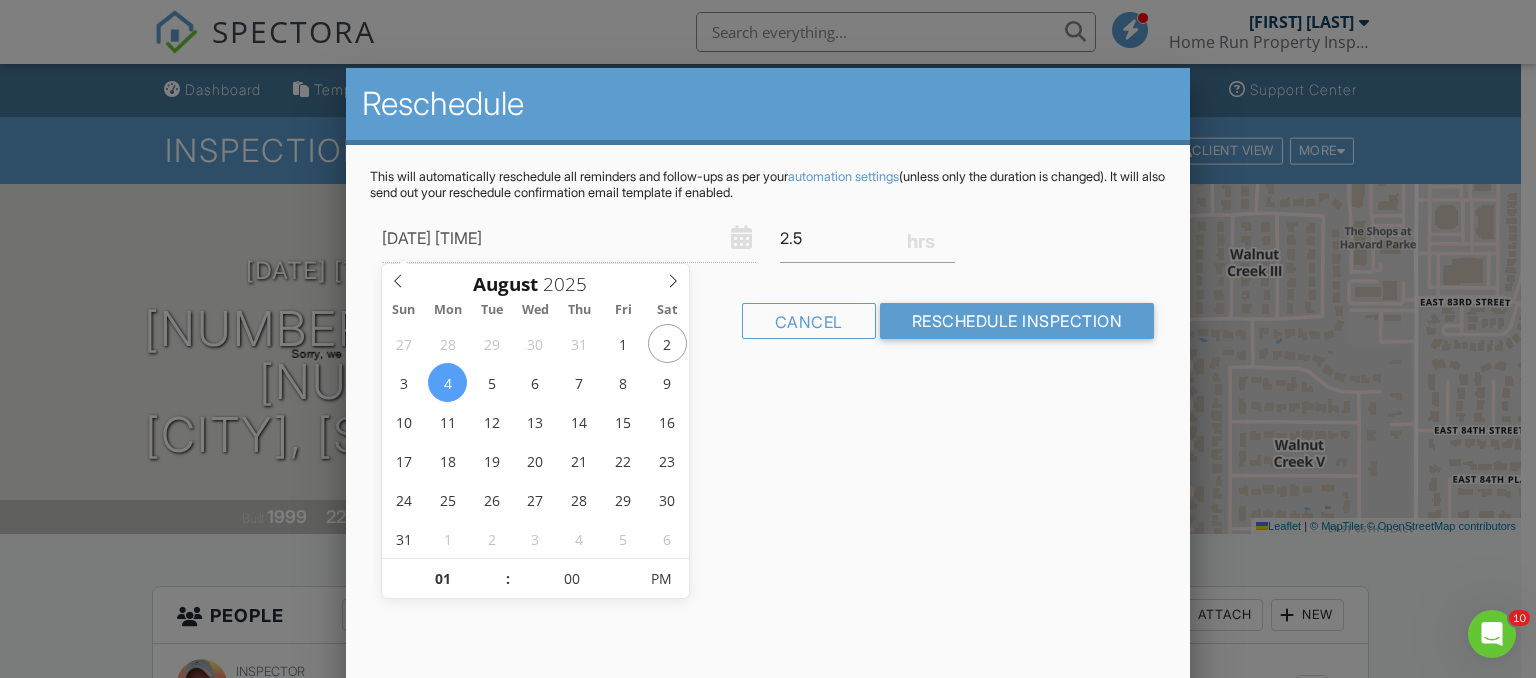 scroll, scrollTop: 0, scrollLeft: 0, axis: both 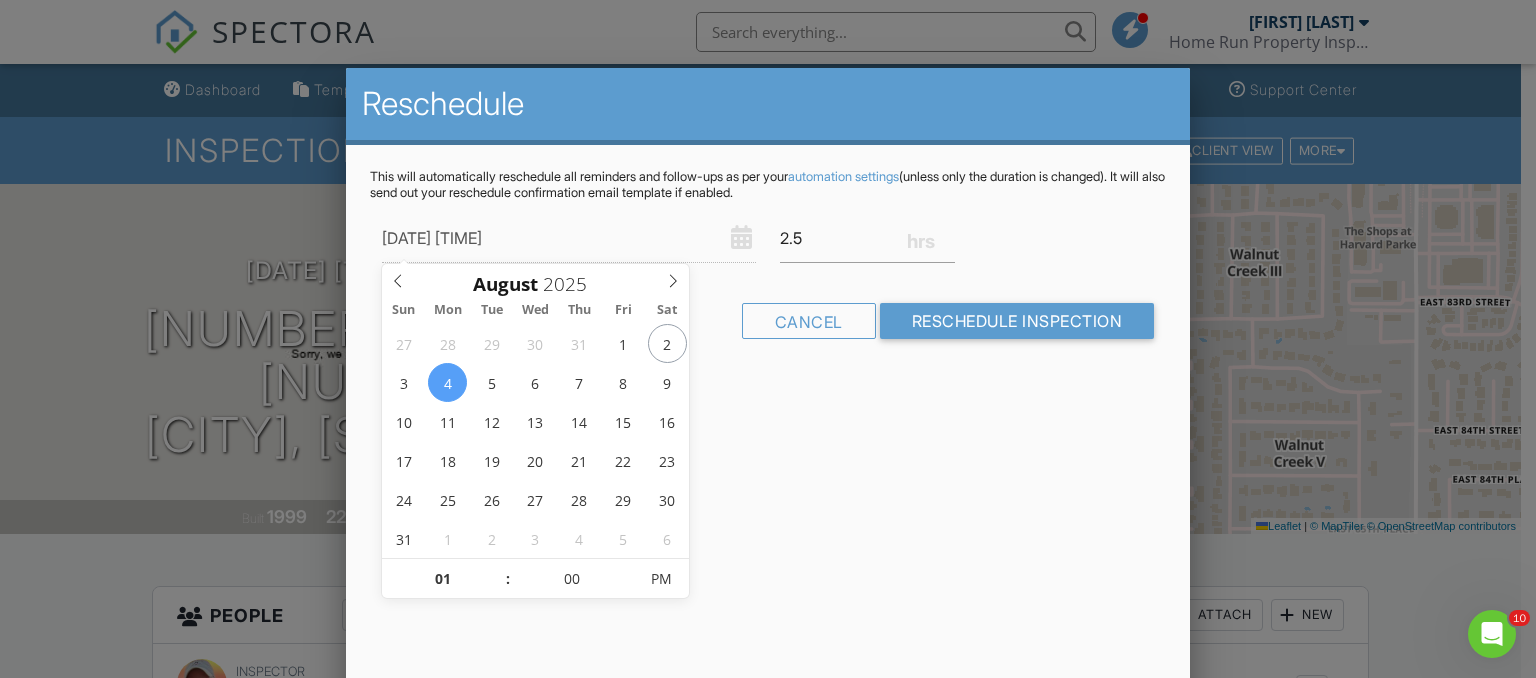 click on "08/04/2025 1:00 PM" at bounding box center [569, 238] 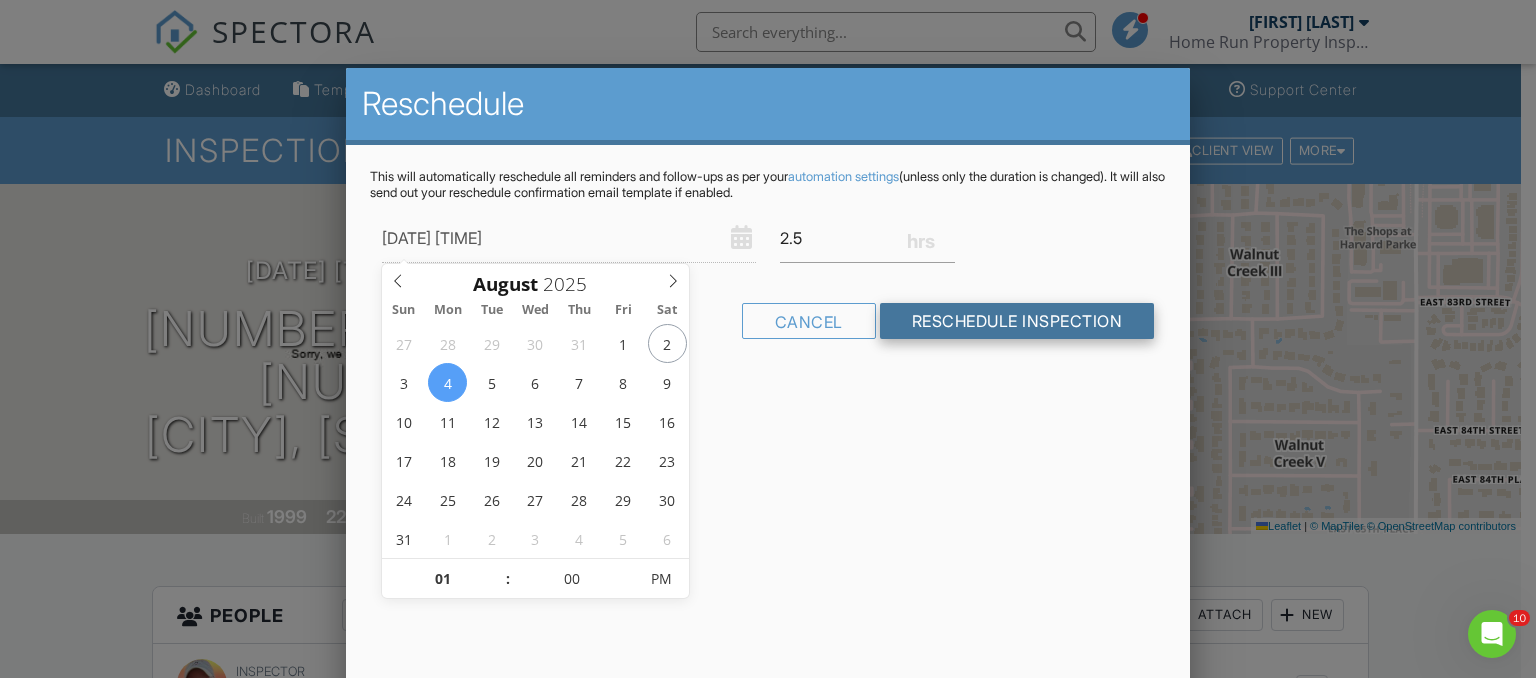 click on "Reschedule Inspection" at bounding box center (1017, 321) 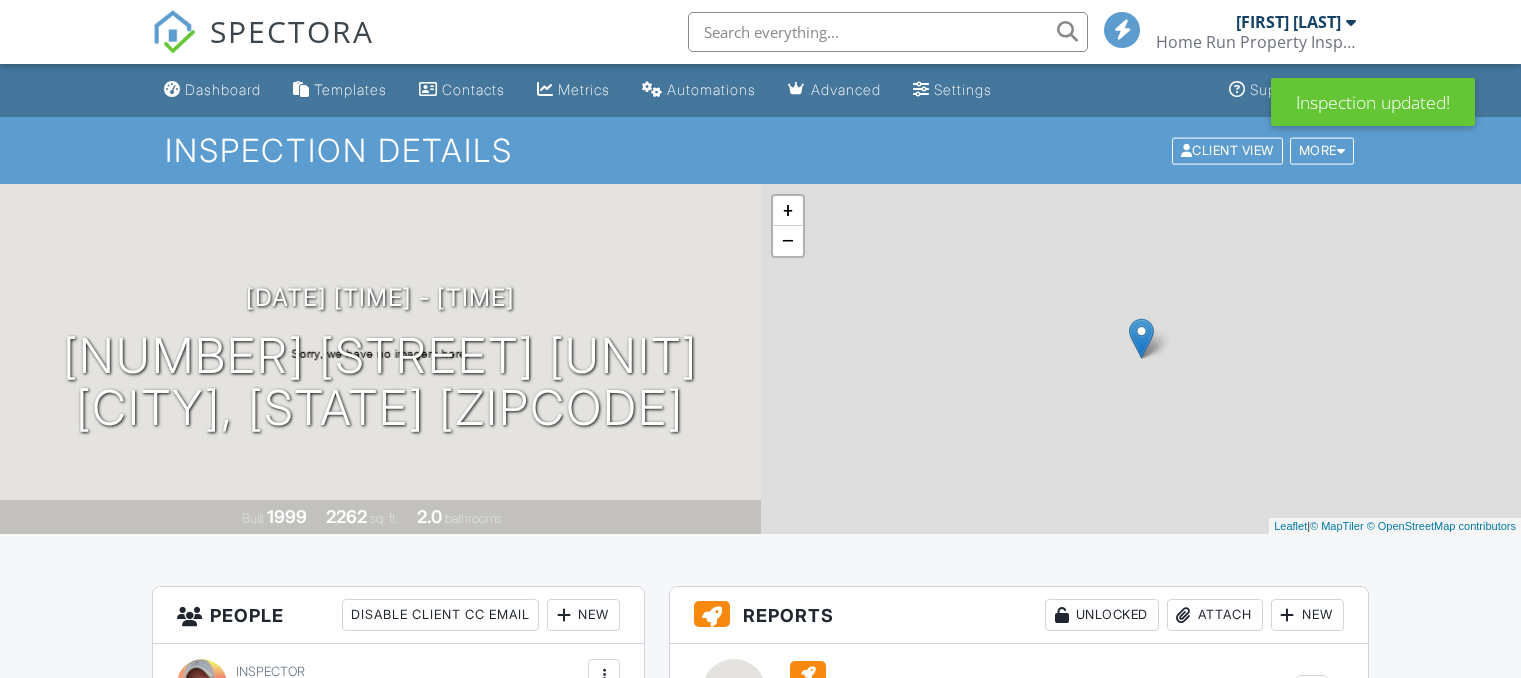 scroll, scrollTop: 0, scrollLeft: 0, axis: both 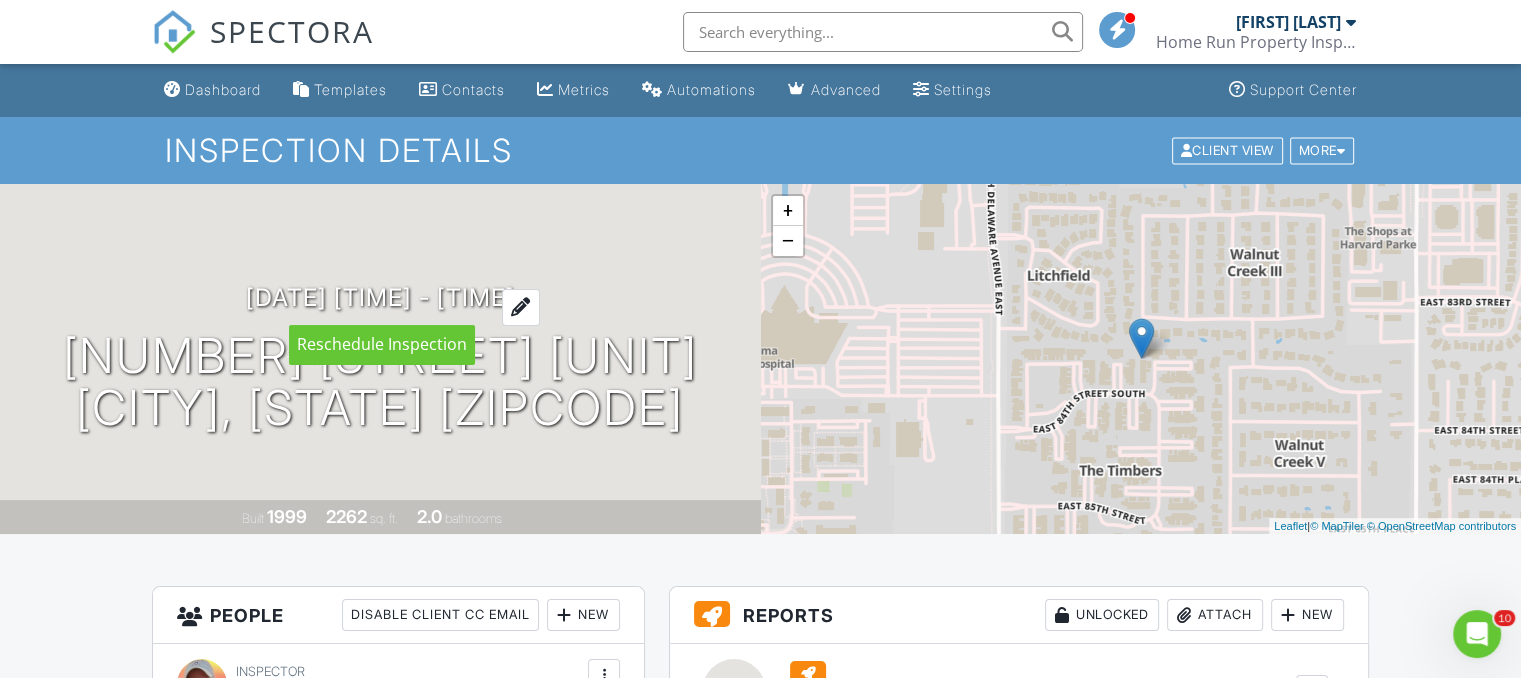 click at bounding box center [521, 307] 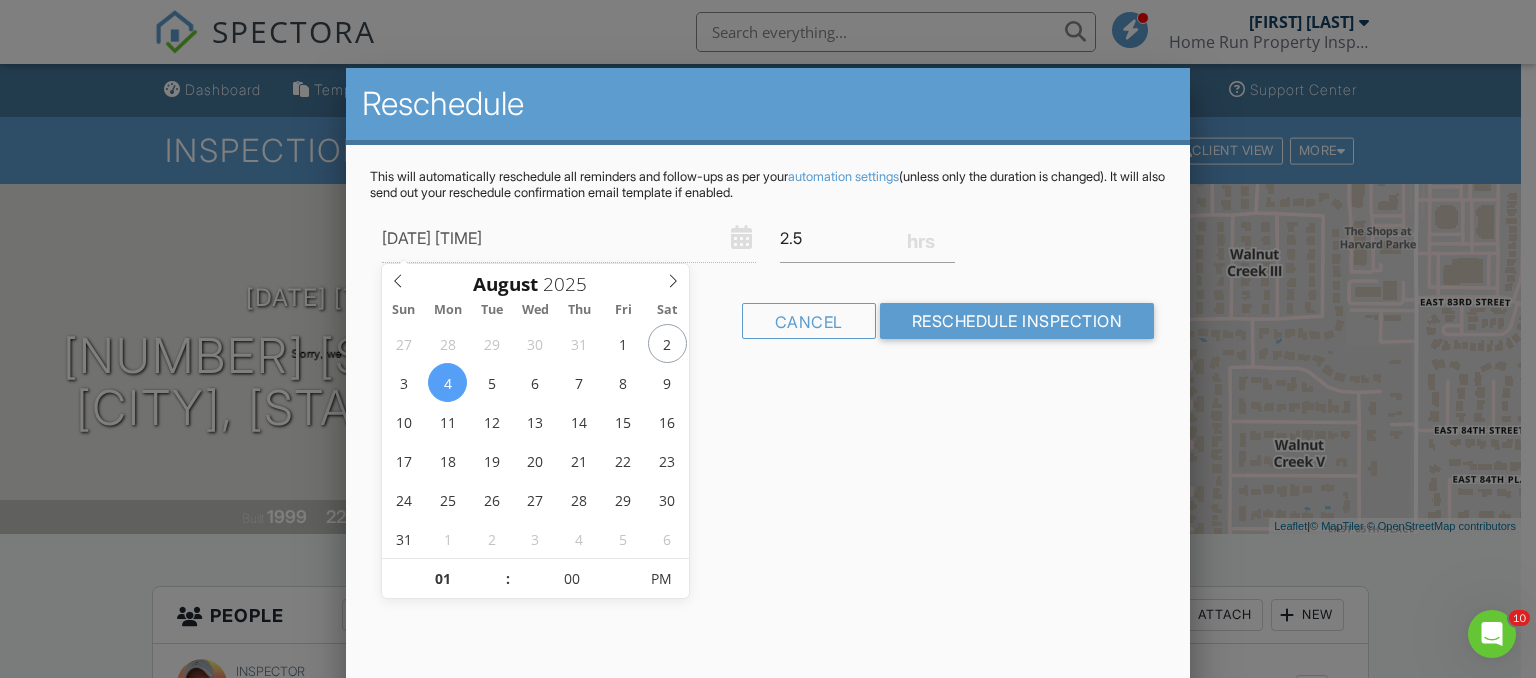 click on "08/04/2025 1:00 PM" at bounding box center (569, 238) 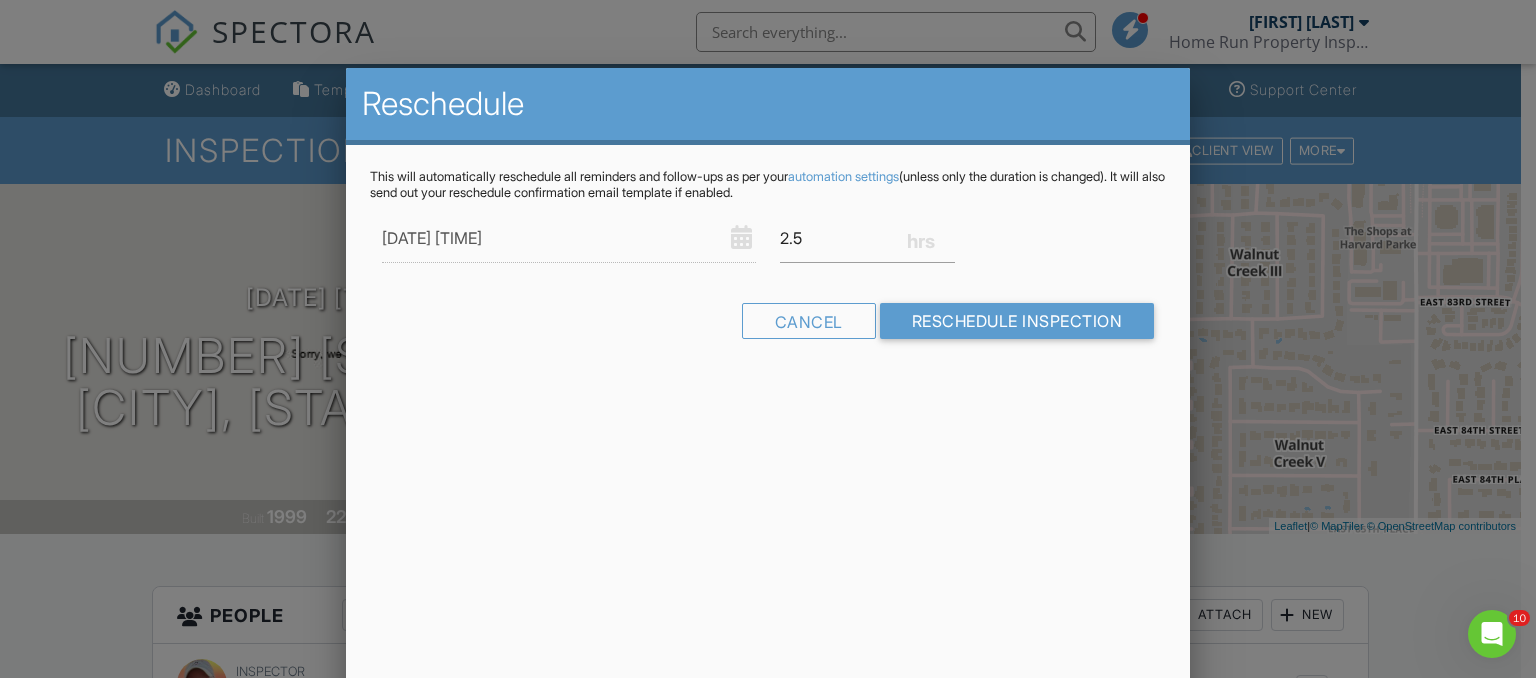 click on "08/04/2025 1:00 PM" at bounding box center (569, 238) 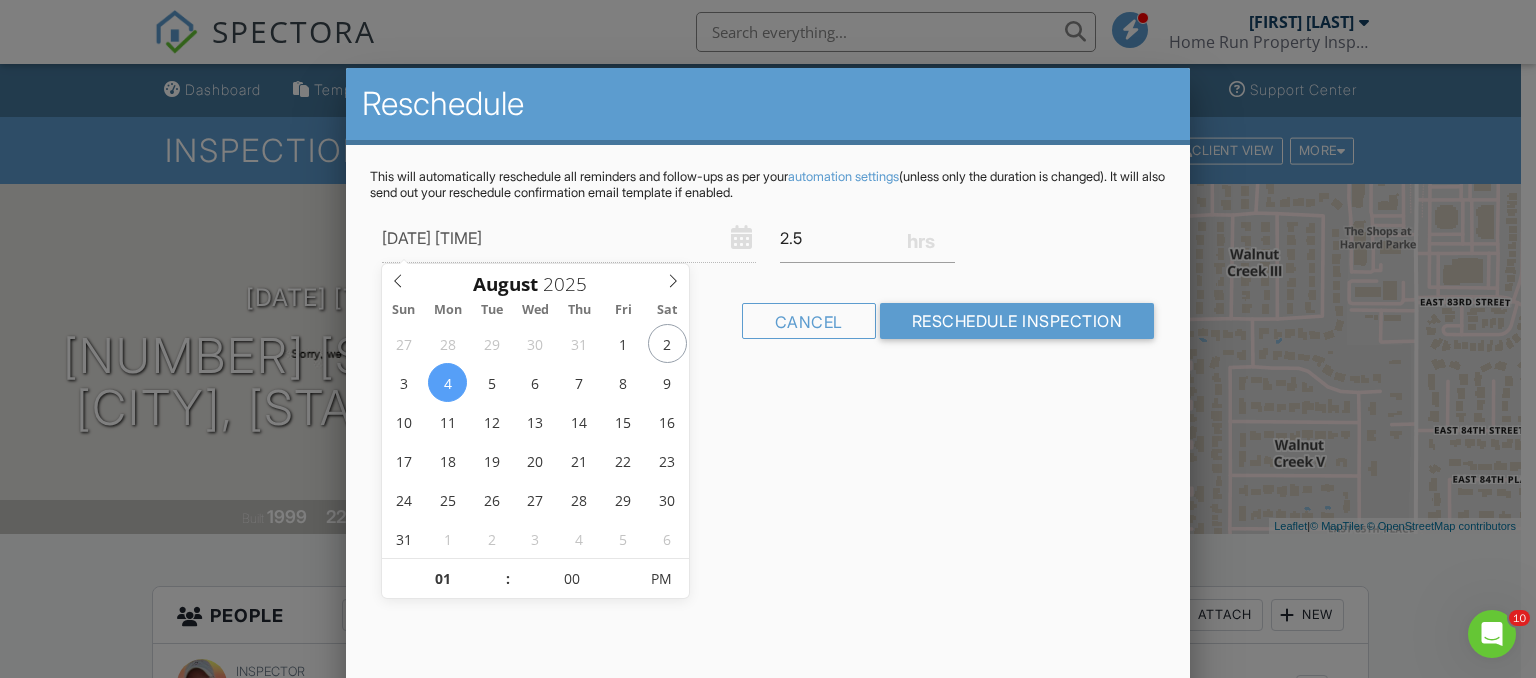 click on "08/04/2025 1:00 PM" at bounding box center [569, 238] 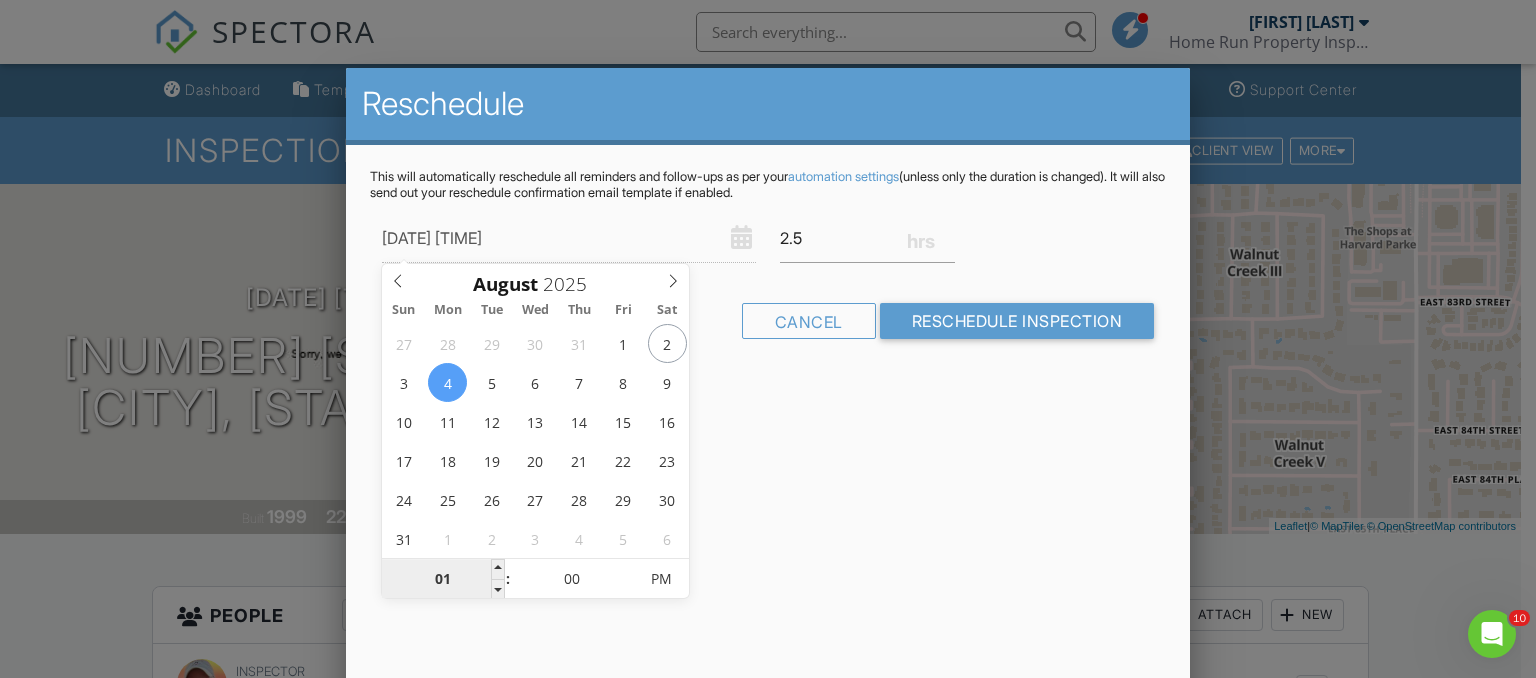 click on "01" at bounding box center [443, 580] 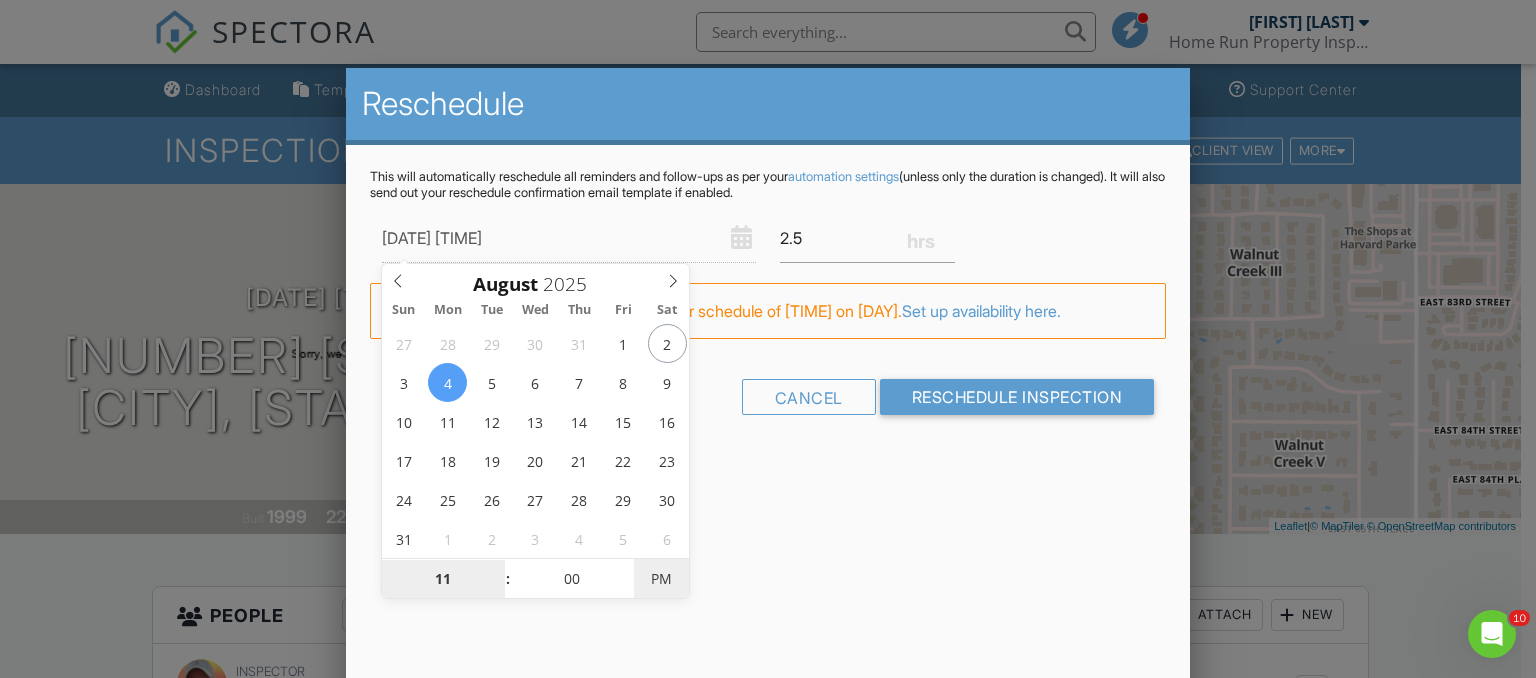 type on "08/04/2025 11:00 AM" 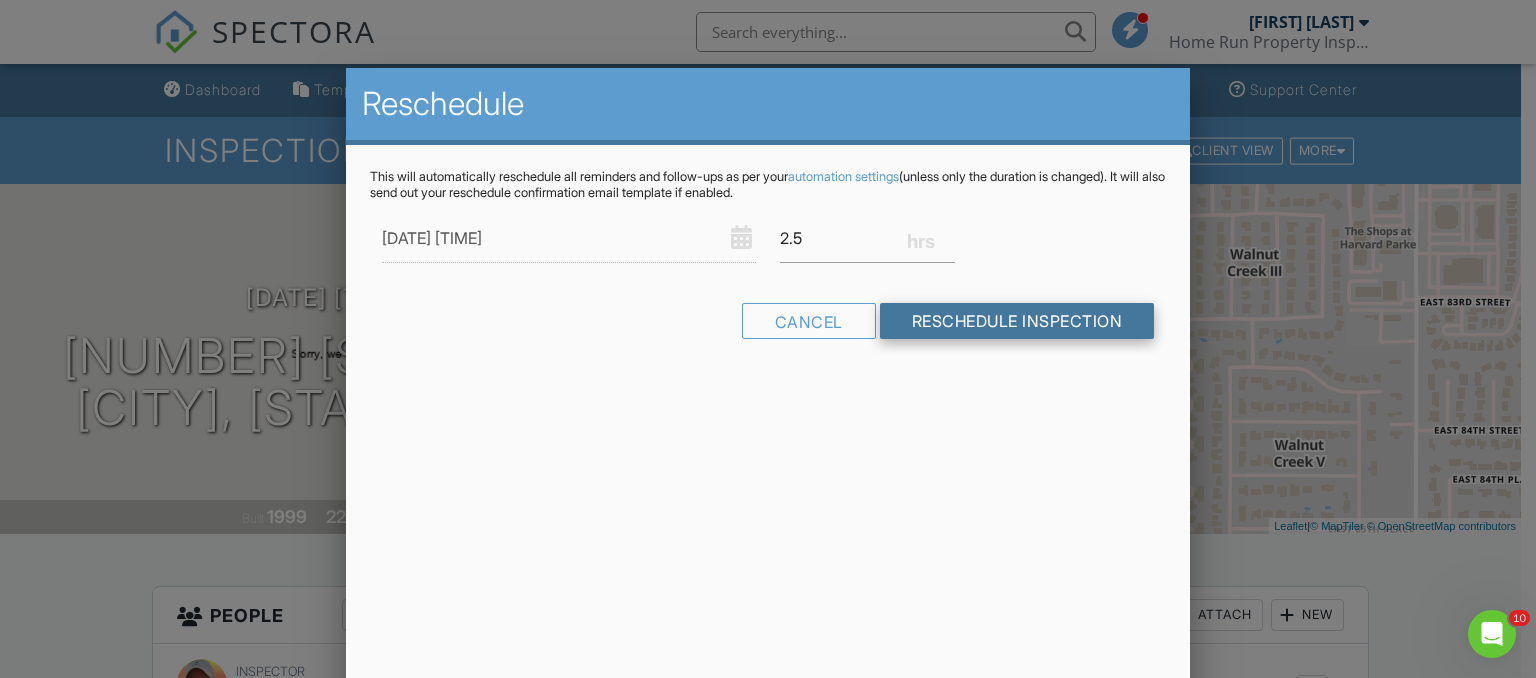click on "Reschedule Inspection" at bounding box center (1017, 321) 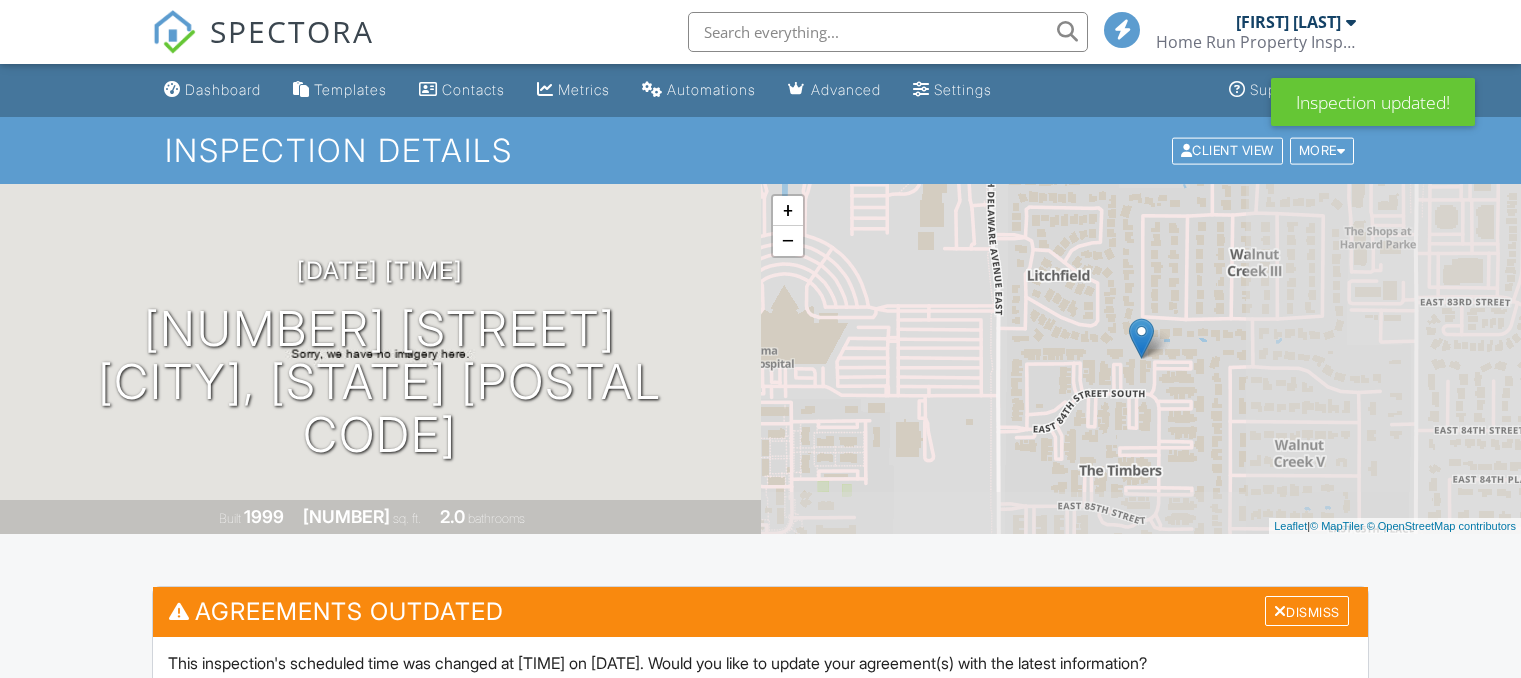 scroll, scrollTop: 0, scrollLeft: 0, axis: both 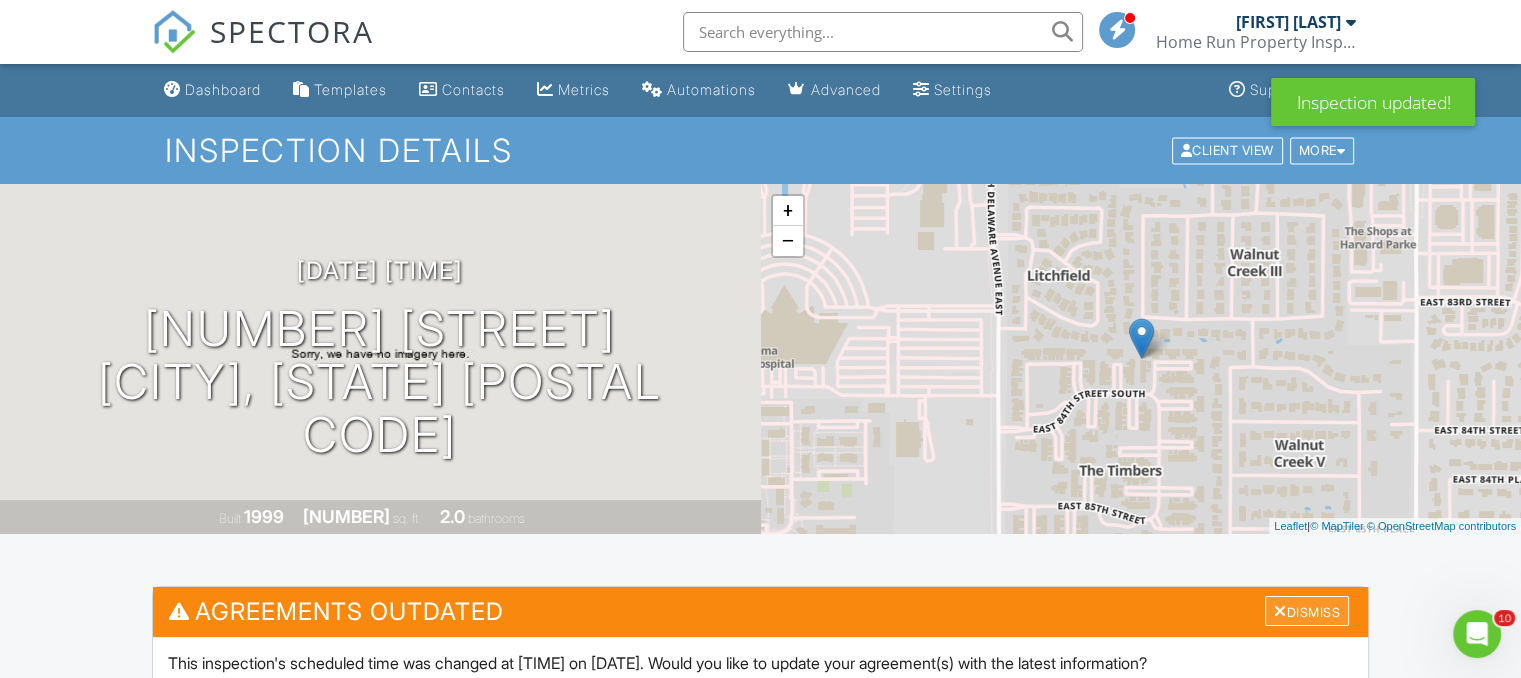 click on "Dismiss" at bounding box center (1307, 611) 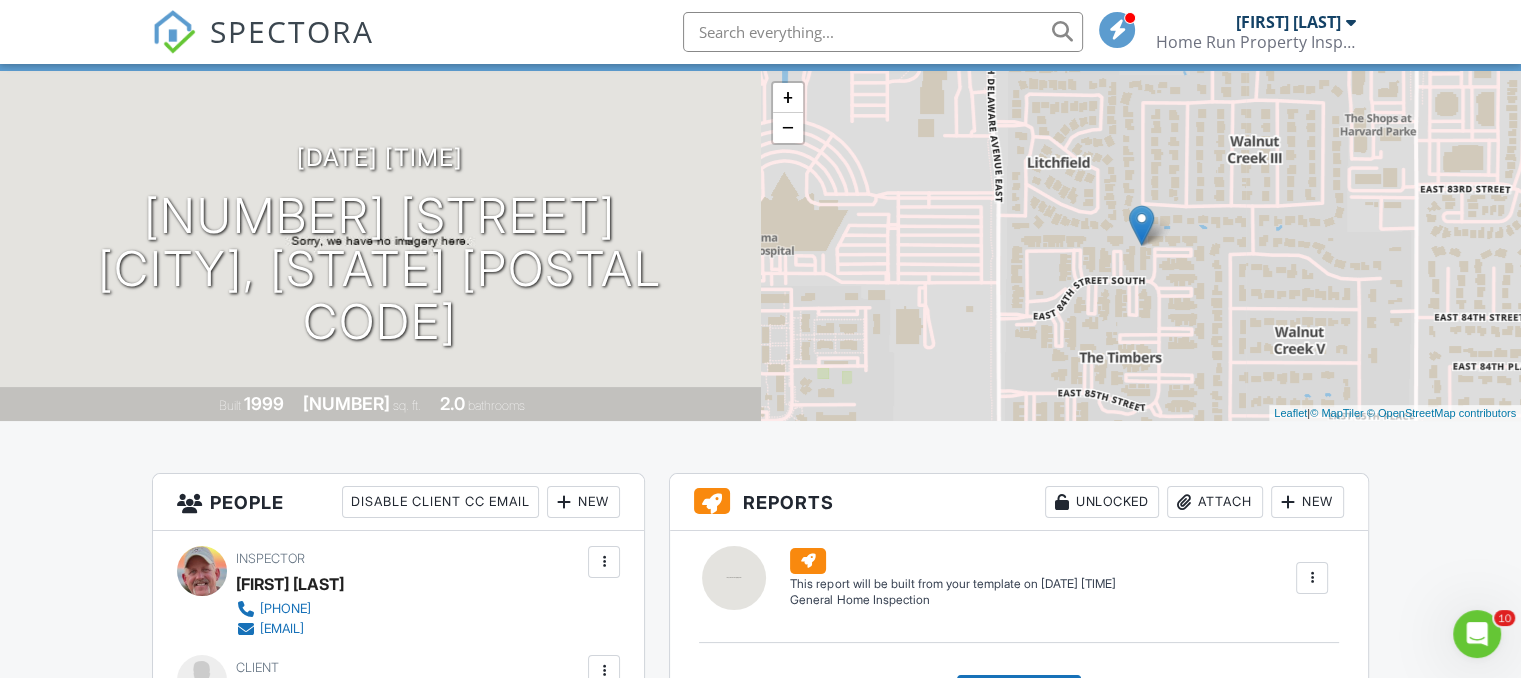 scroll, scrollTop: 0, scrollLeft: 0, axis: both 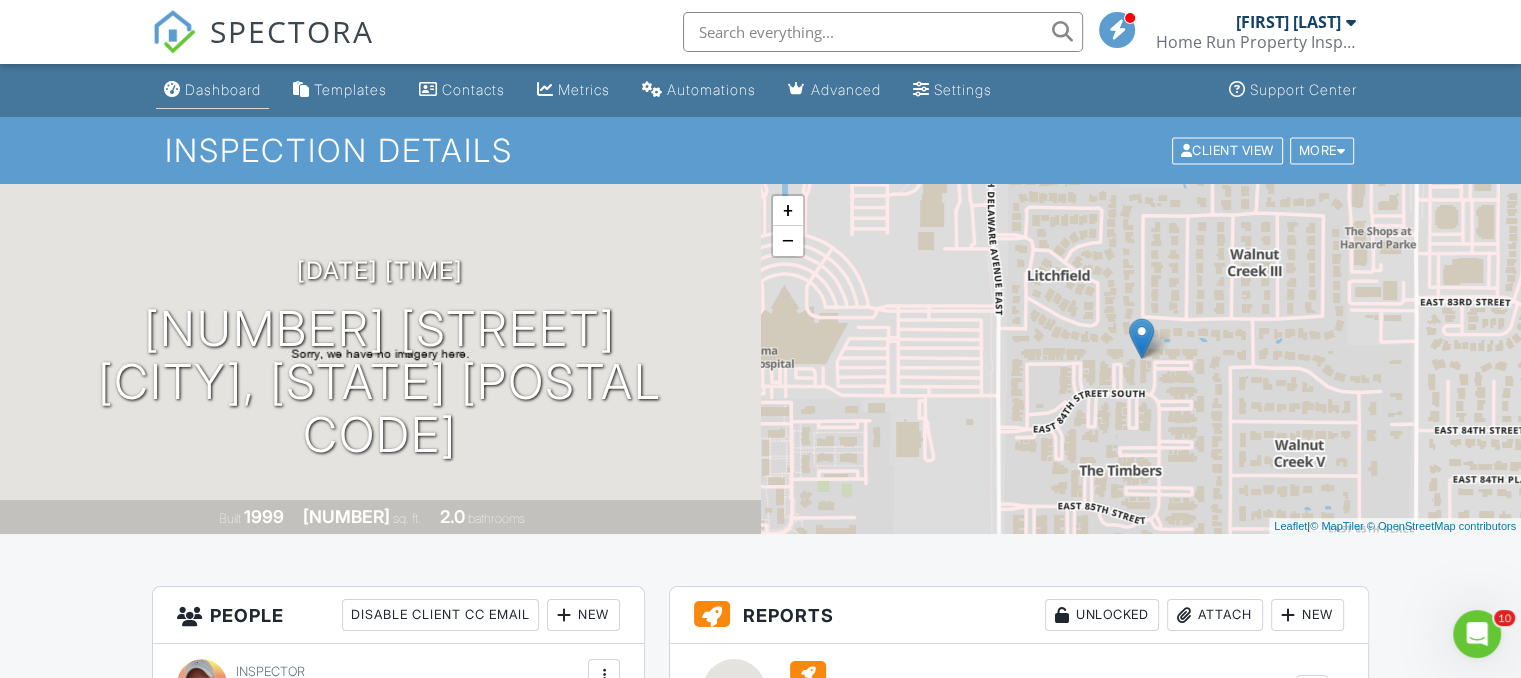 click on "Dashboard" at bounding box center (223, 89) 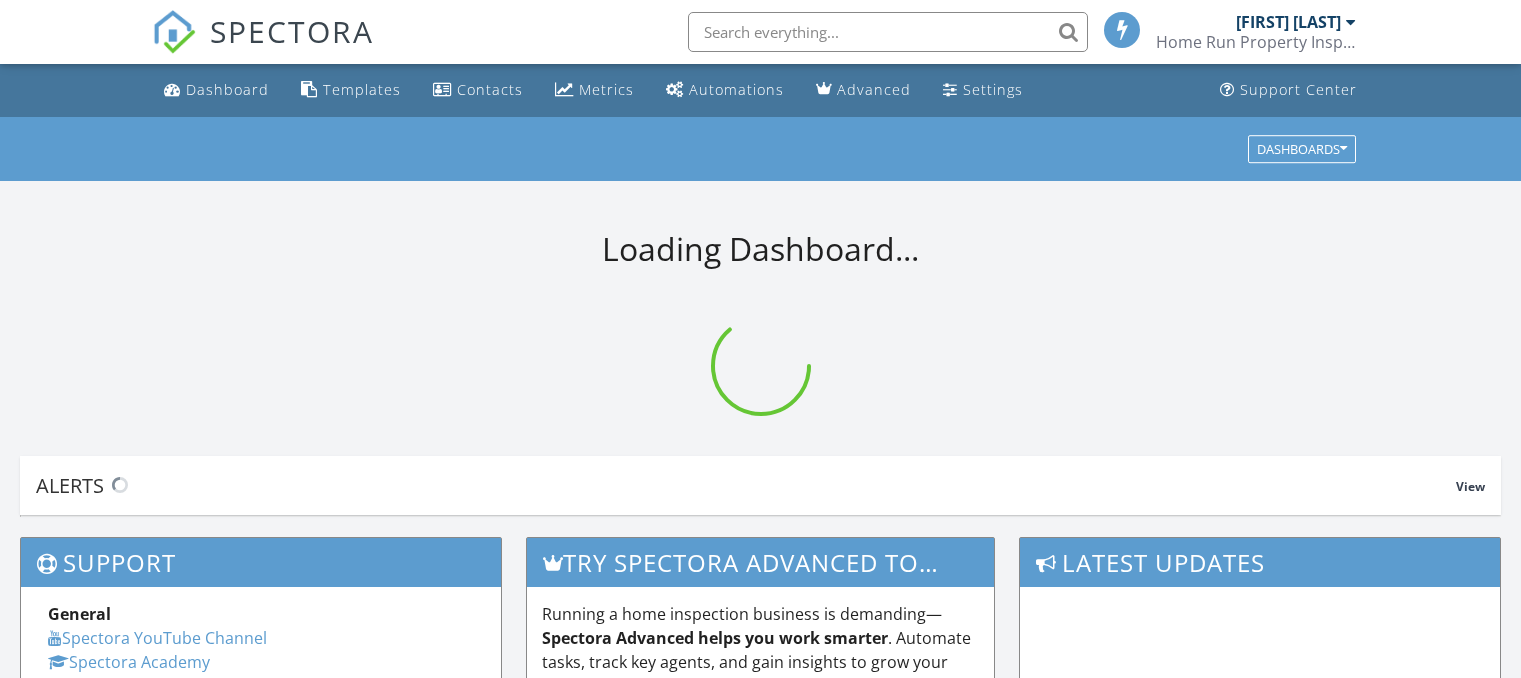 scroll, scrollTop: 0, scrollLeft: 0, axis: both 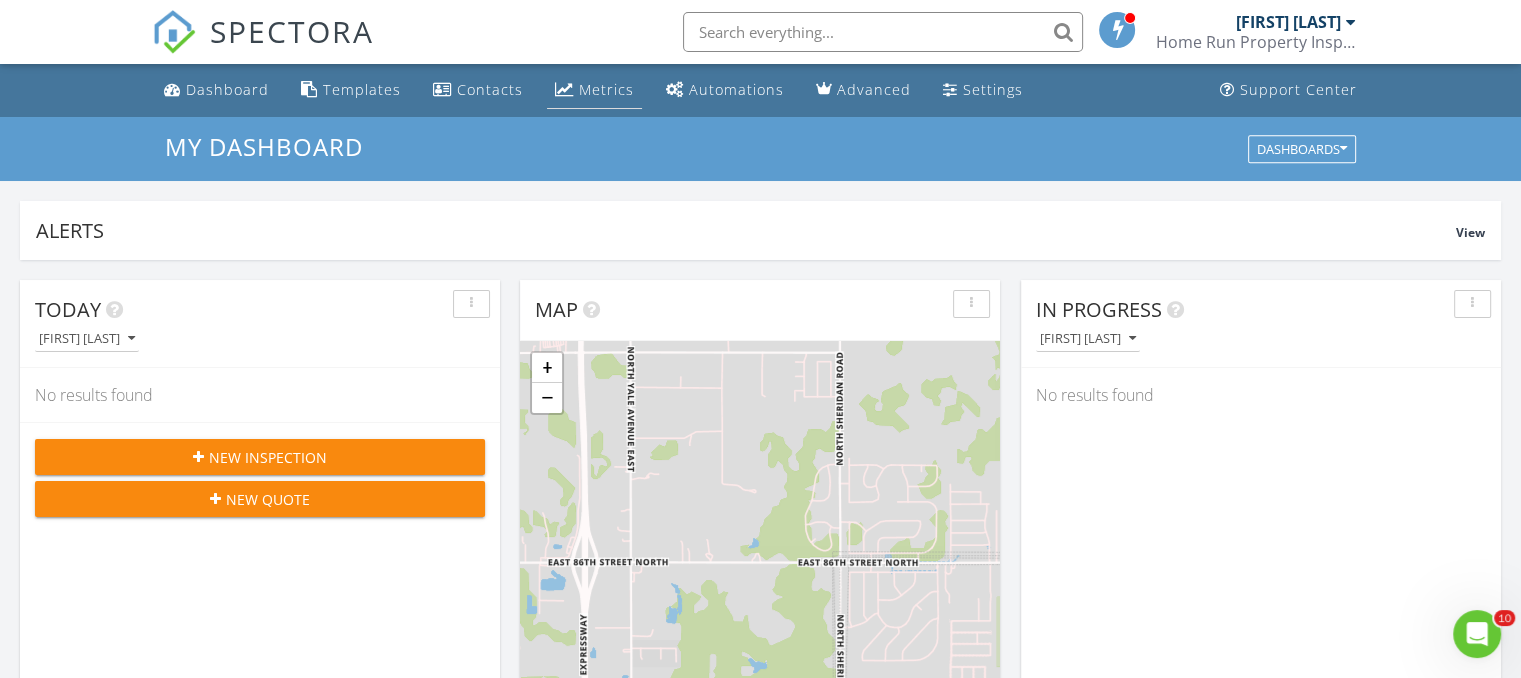 click on "Metrics" at bounding box center (606, 89) 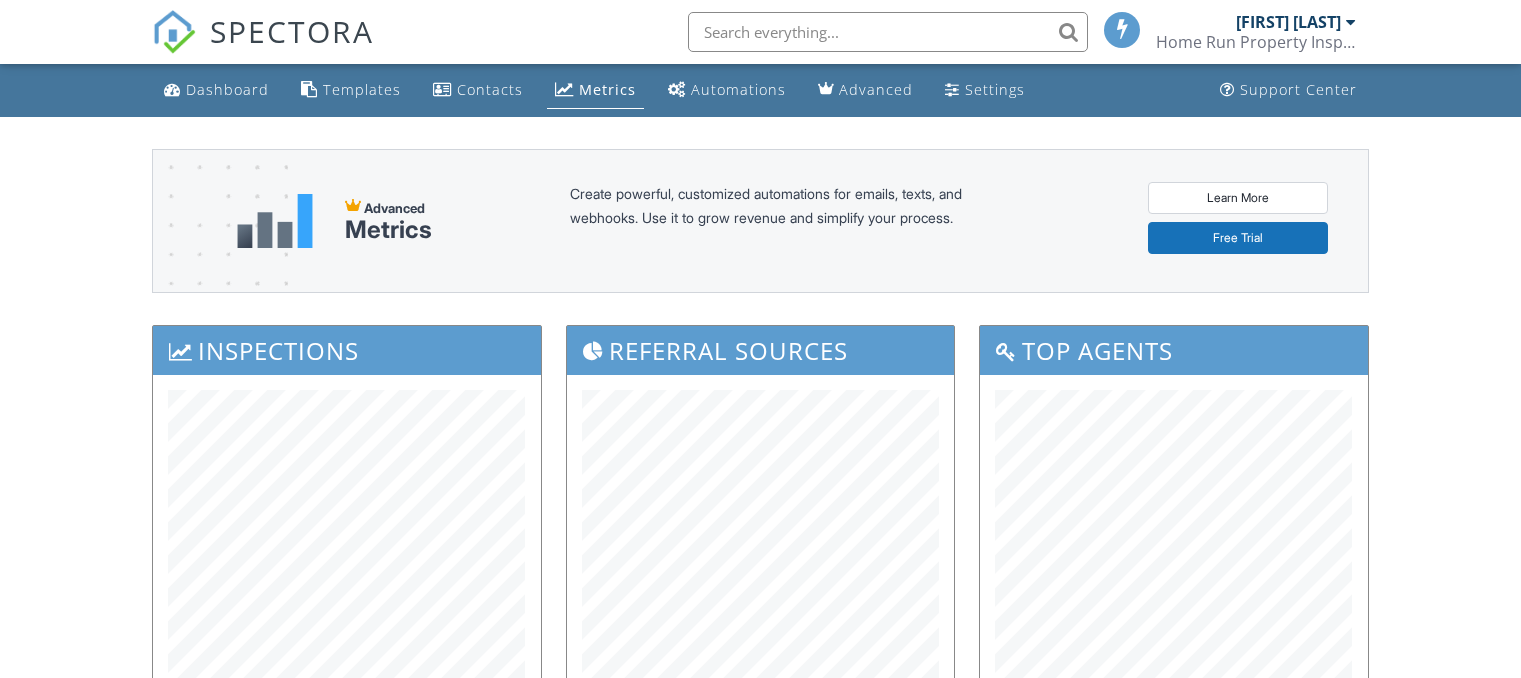 scroll, scrollTop: 0, scrollLeft: 0, axis: both 